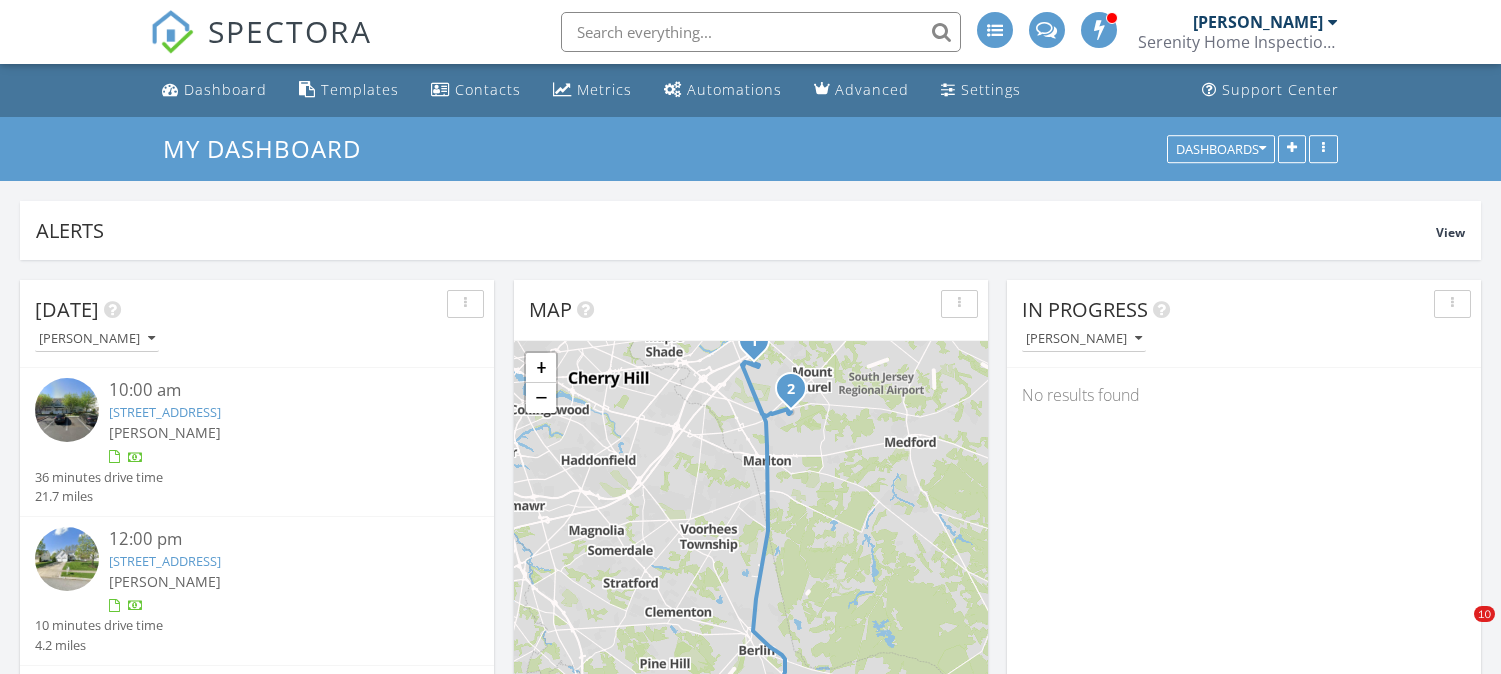 scroll, scrollTop: 0, scrollLeft: 0, axis: both 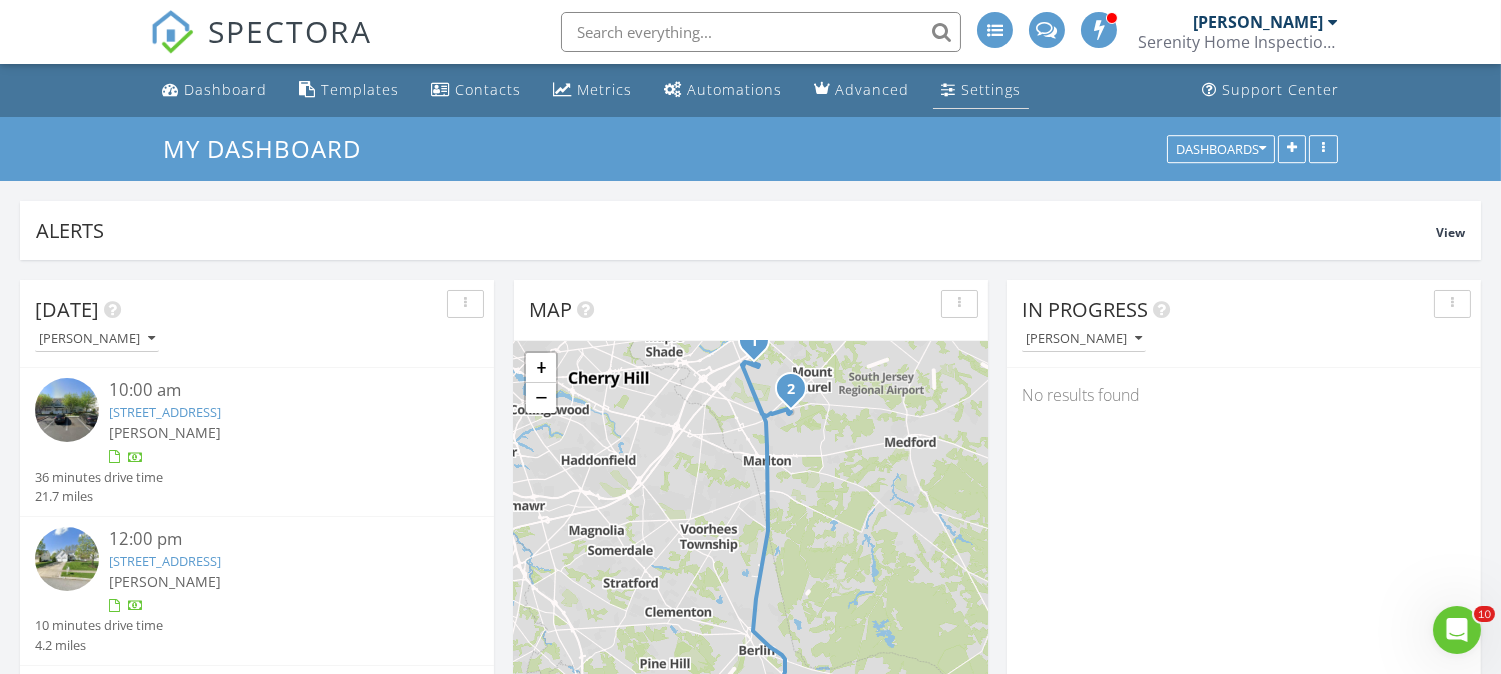 click on "Settings" at bounding box center [981, 90] 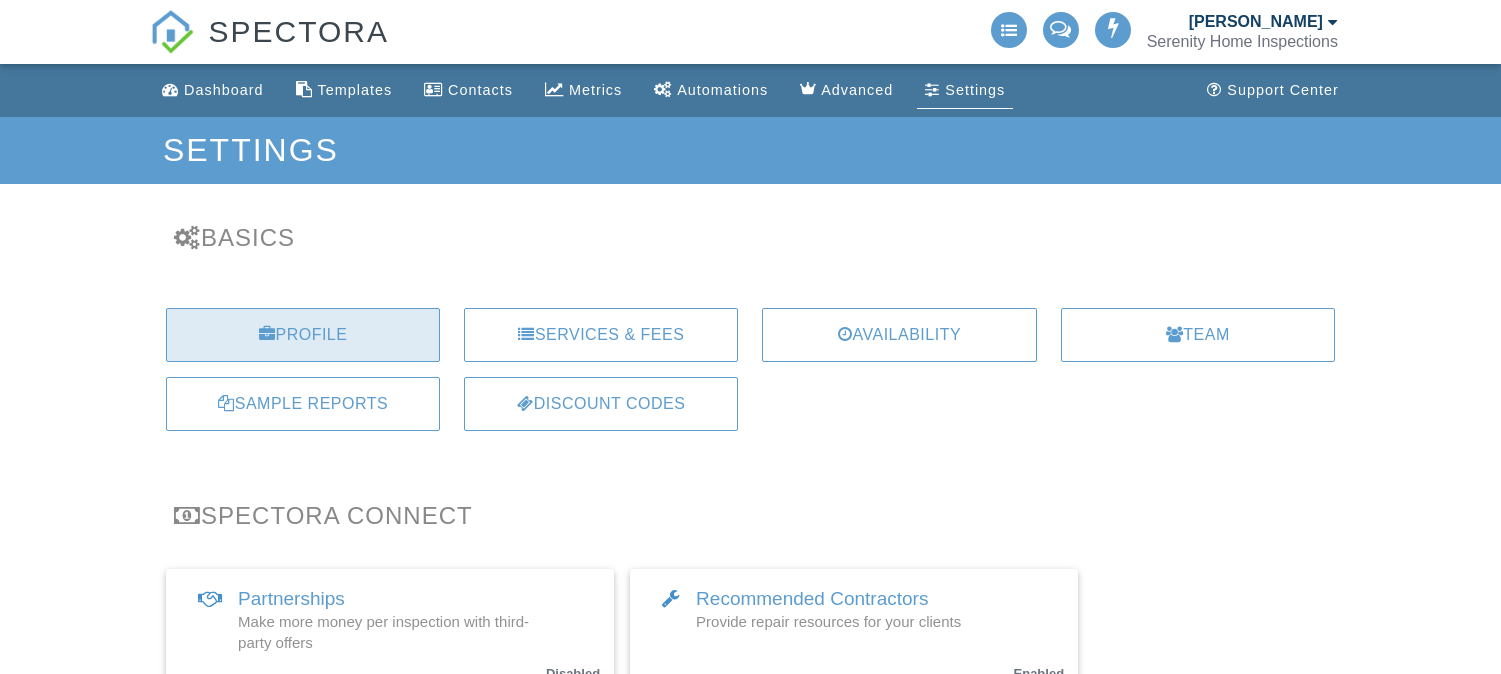 click on "Profile" at bounding box center [303, 335] 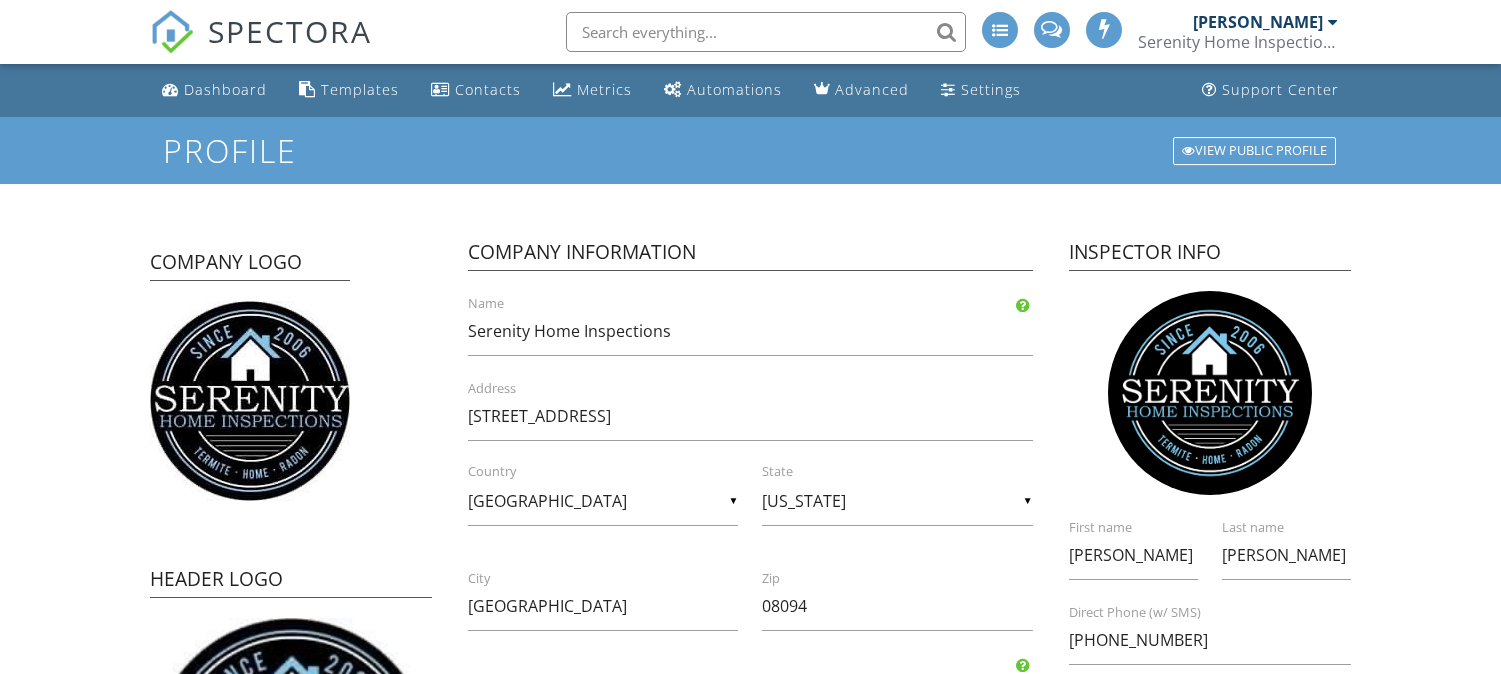 scroll, scrollTop: 0, scrollLeft: 0, axis: both 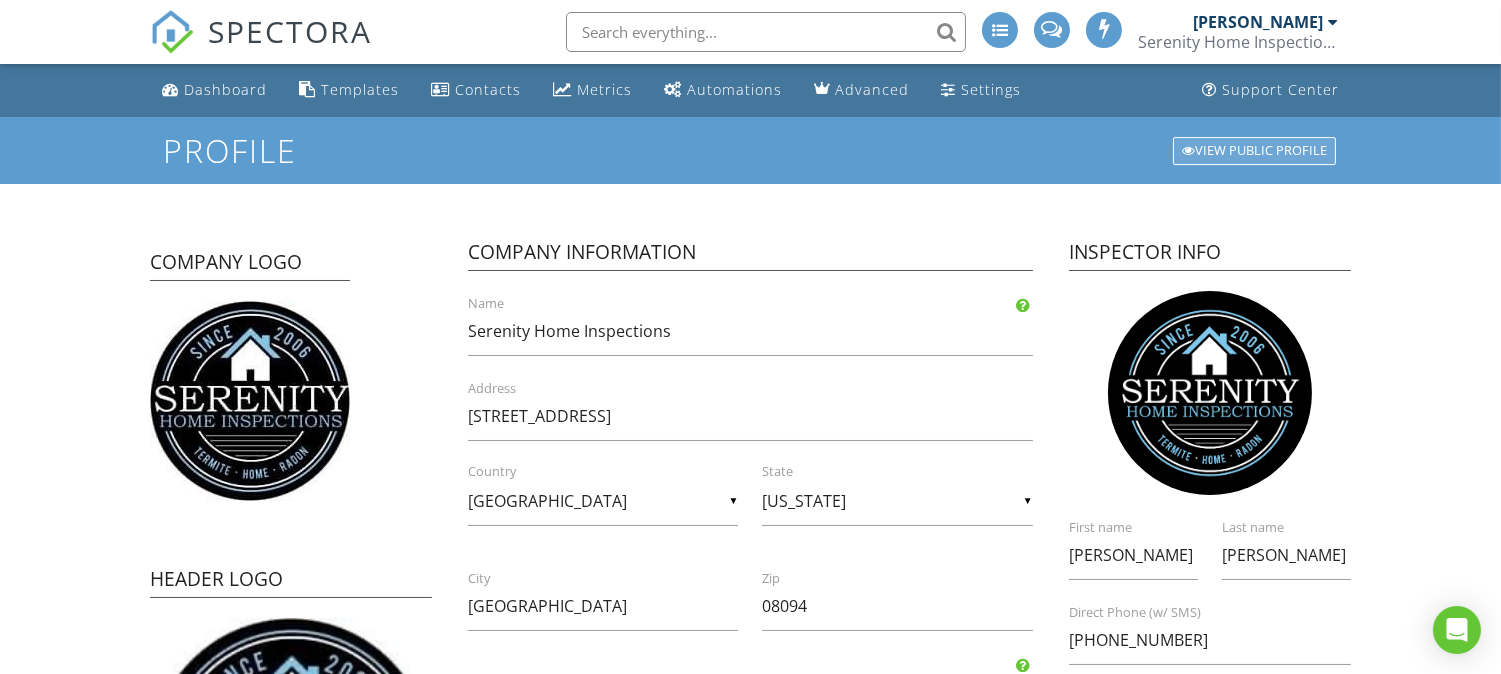 click on "View Public Profile" at bounding box center (1254, 151) 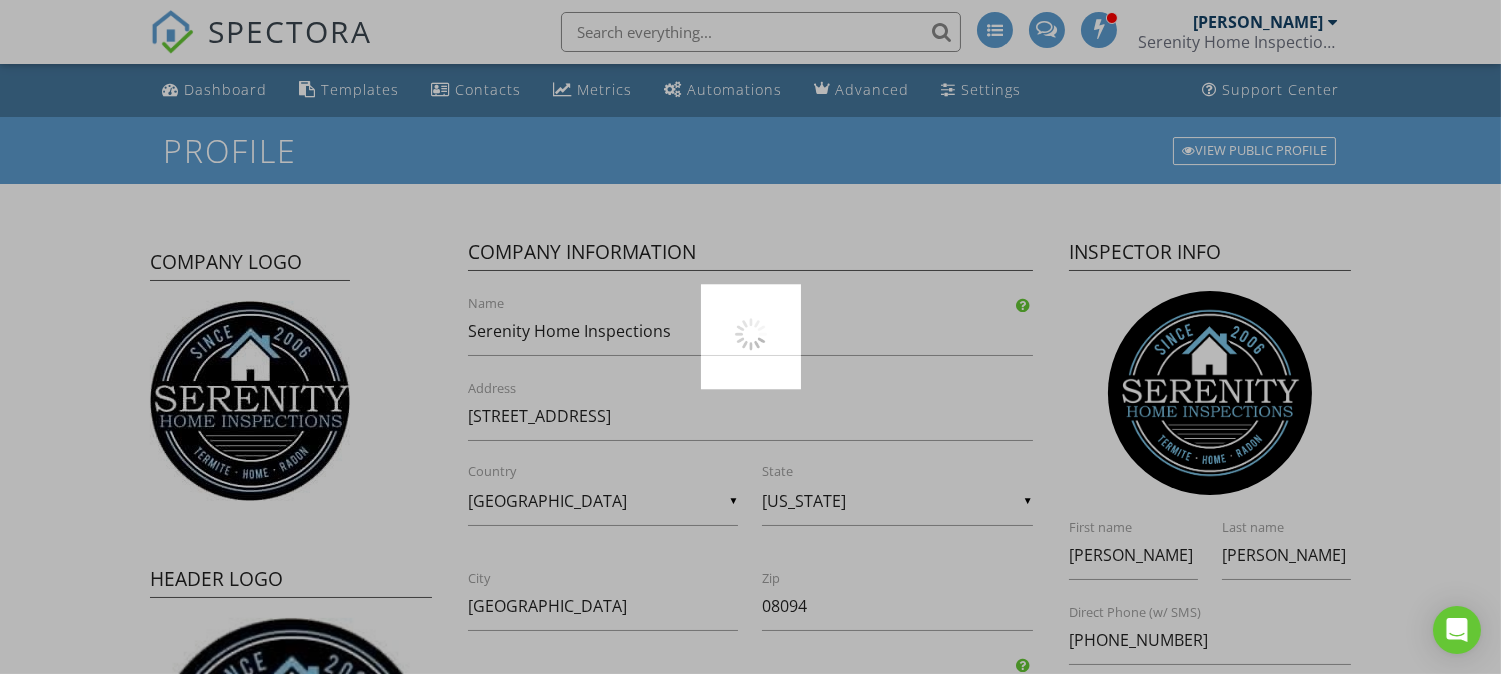 scroll, scrollTop: 0, scrollLeft: 0, axis: both 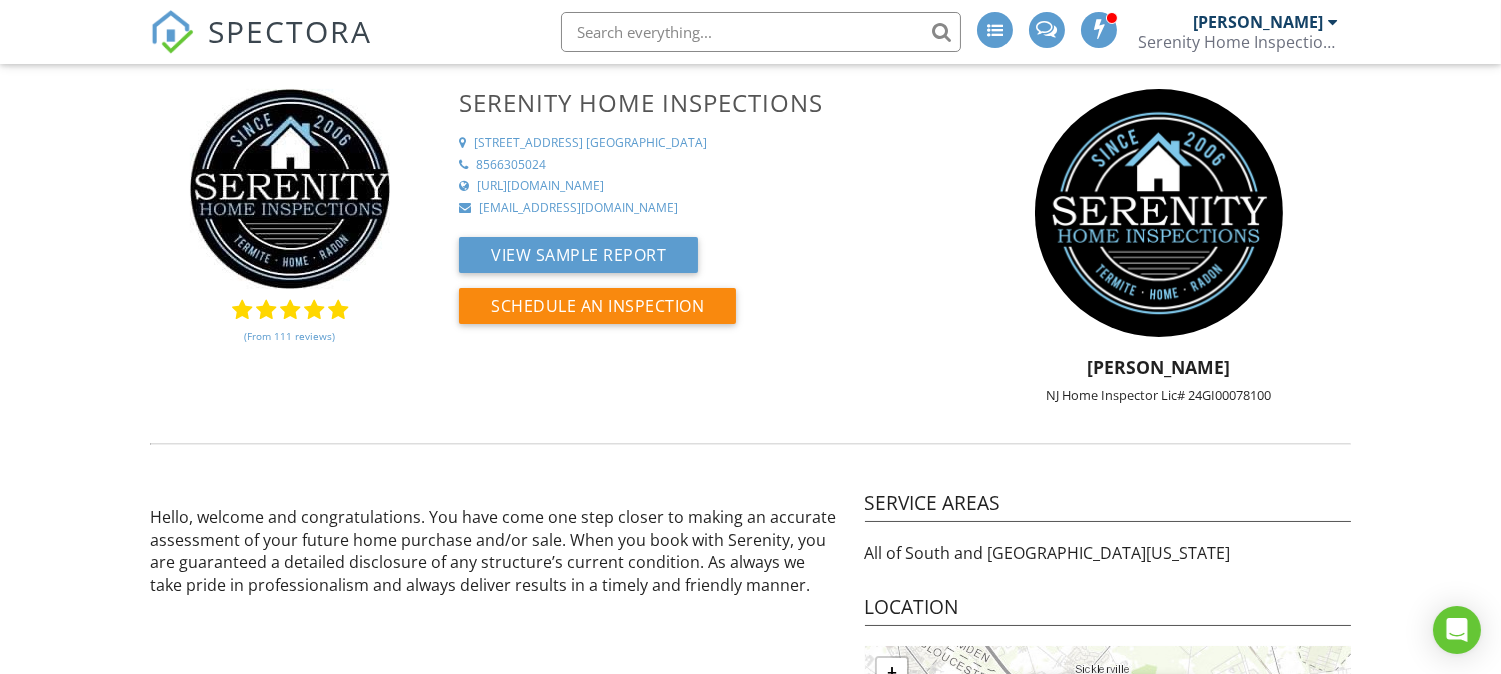 click on "Serenity Home Inspections" at bounding box center [1238, 42] 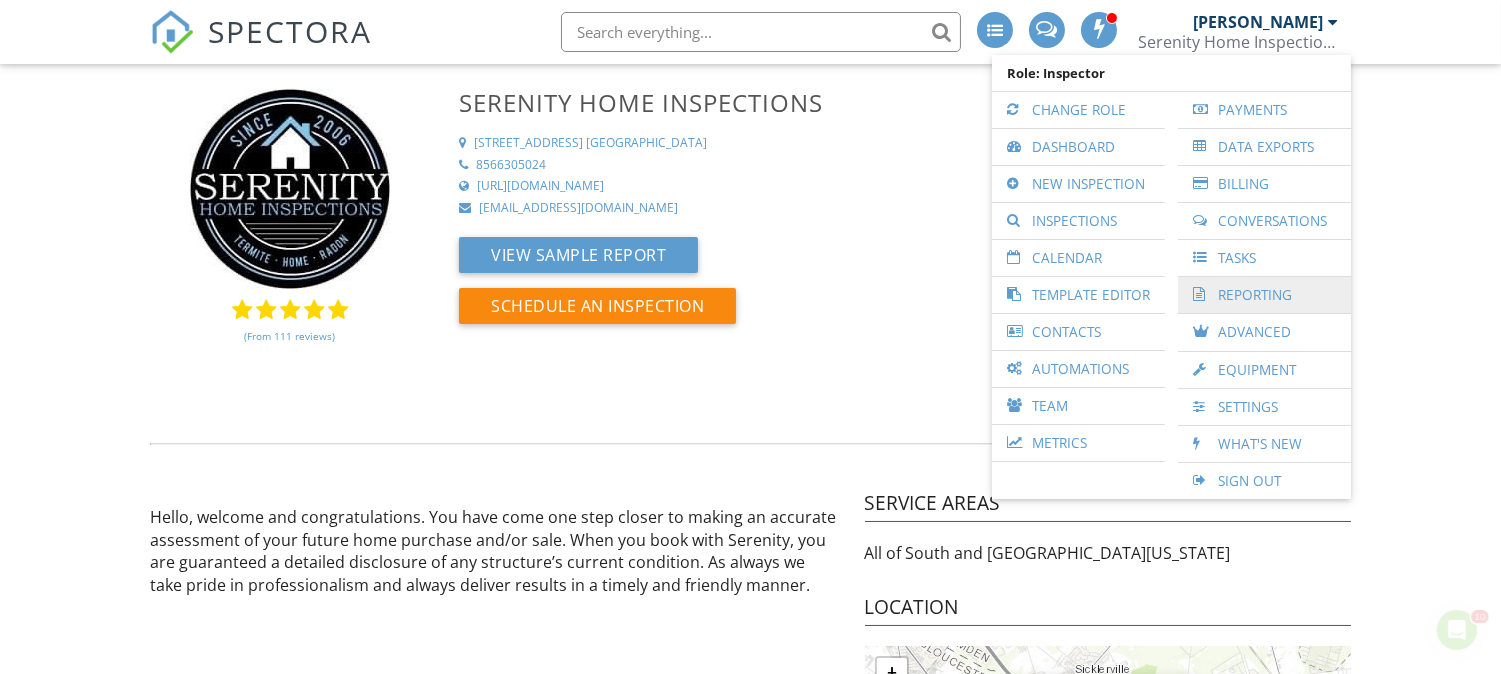scroll, scrollTop: 0, scrollLeft: 0, axis: both 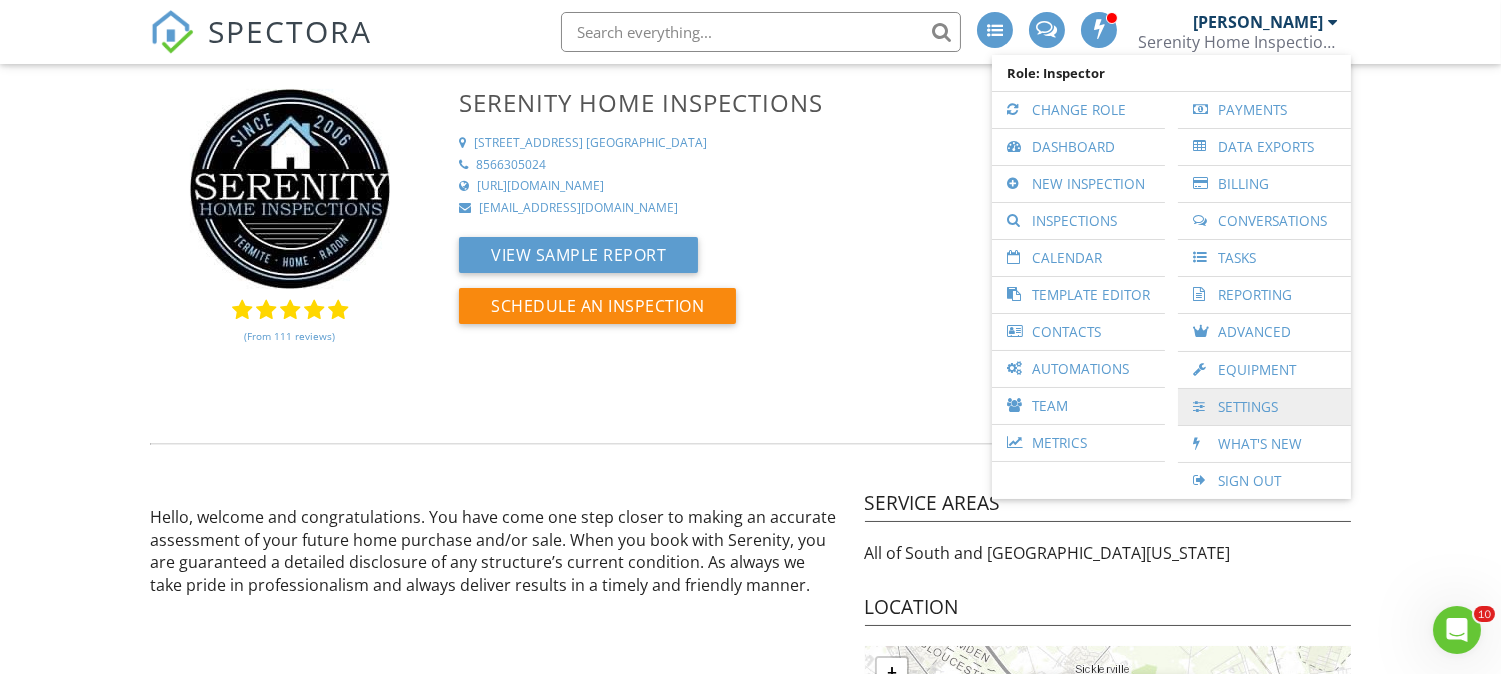click on "Settings" at bounding box center (1264, 407) 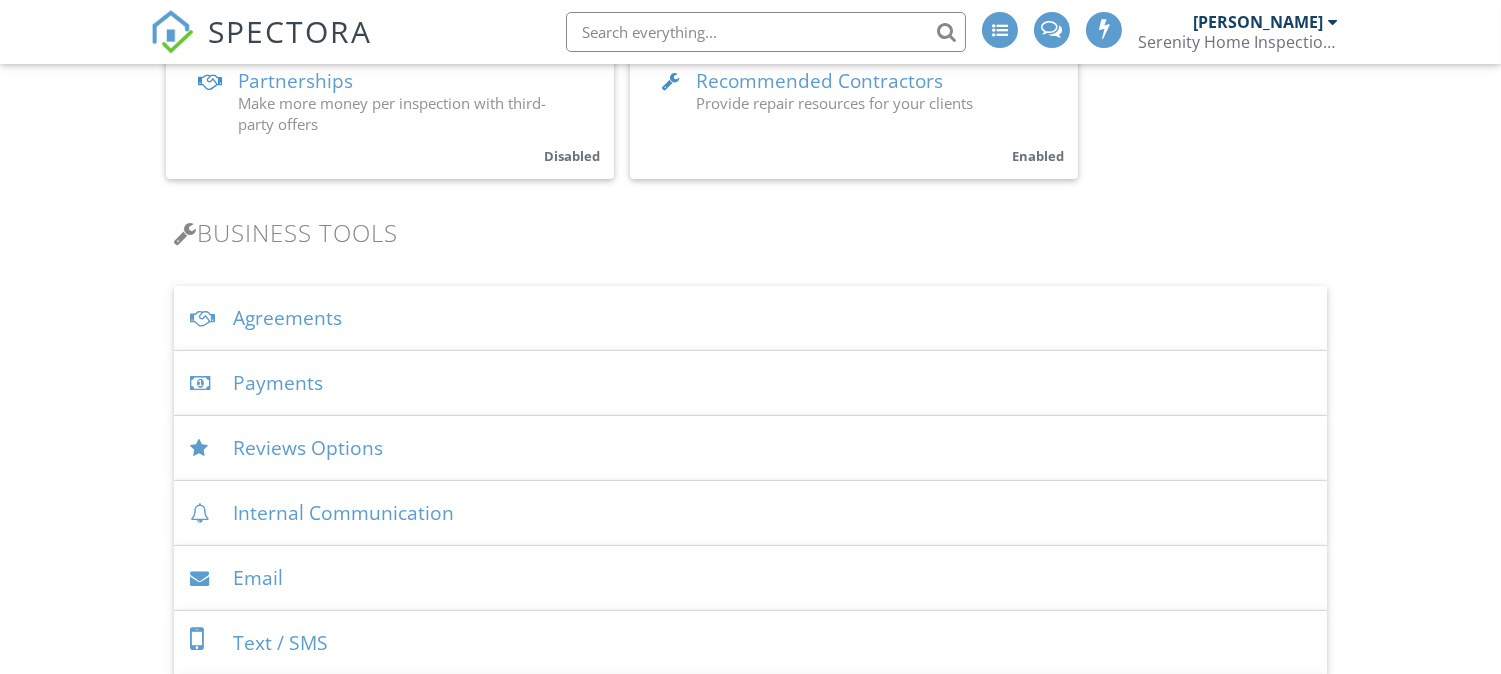 scroll, scrollTop: 518, scrollLeft: 0, axis: vertical 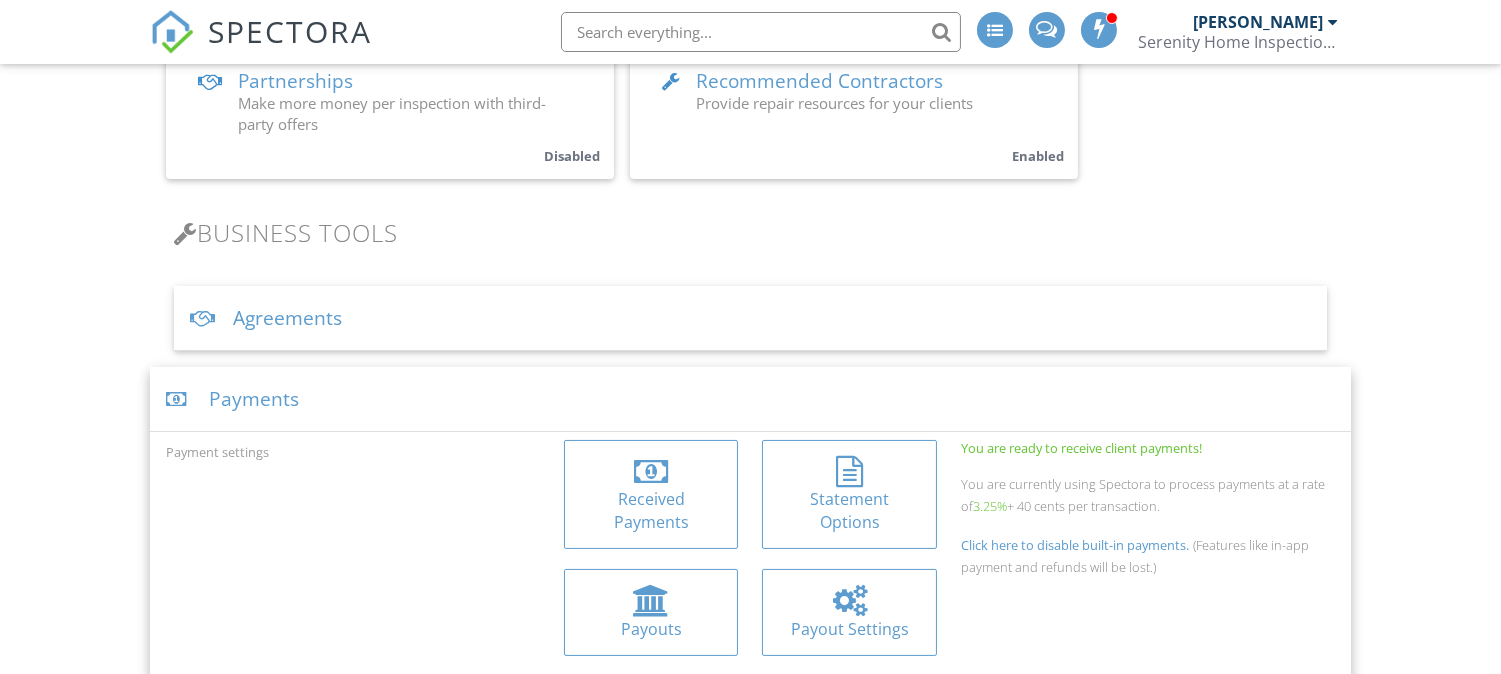 click at bounding box center (651, 472) 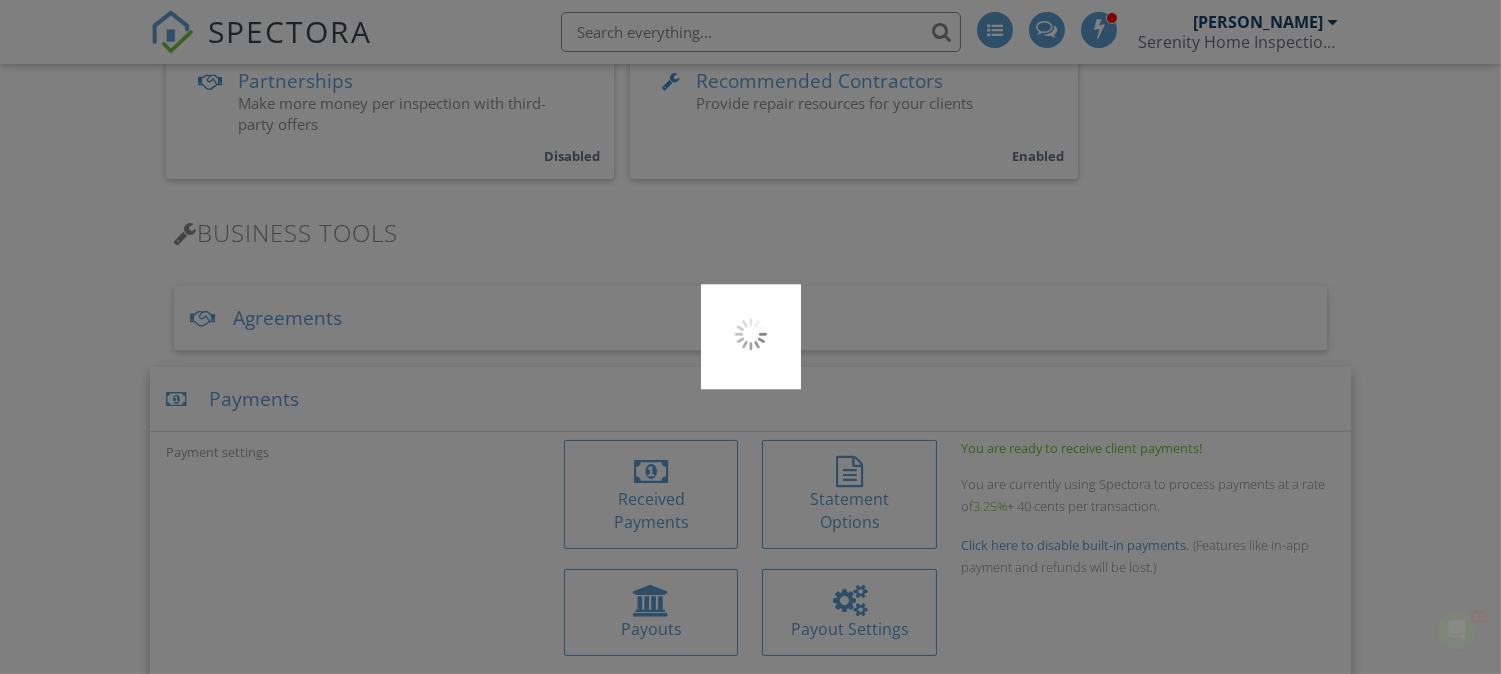 scroll, scrollTop: 0, scrollLeft: 0, axis: both 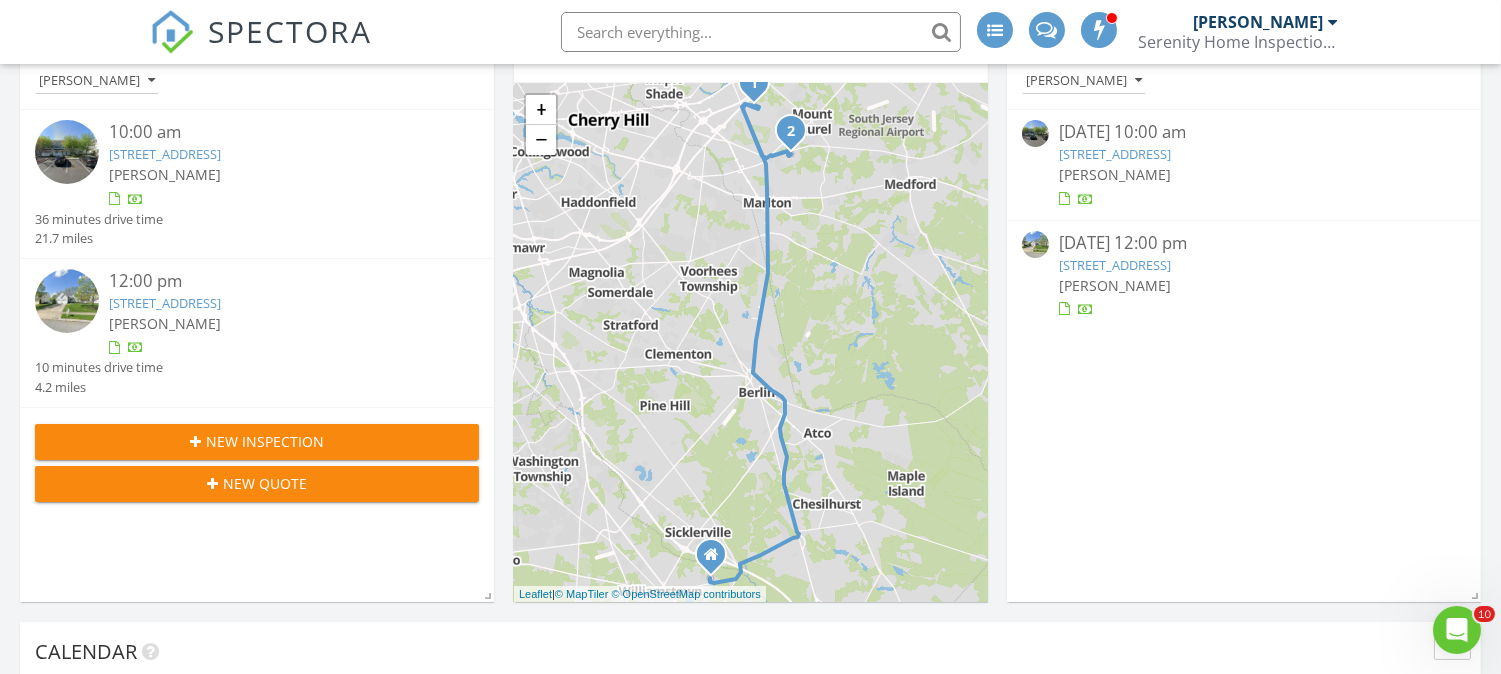 click on "503 Oswego Ct, Mount Laurel Township, NJ 08054" at bounding box center [1115, 154] 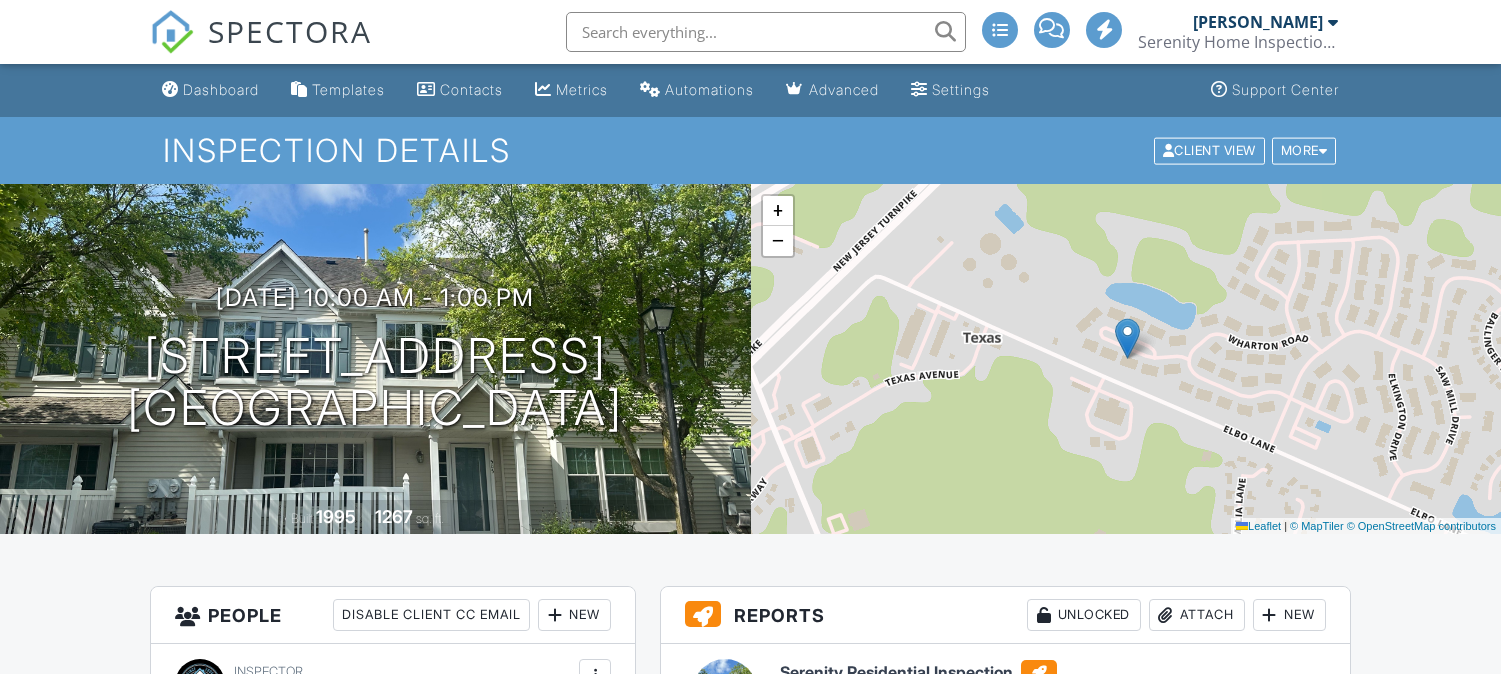 click on "Edit" at bounding box center [802, 713] 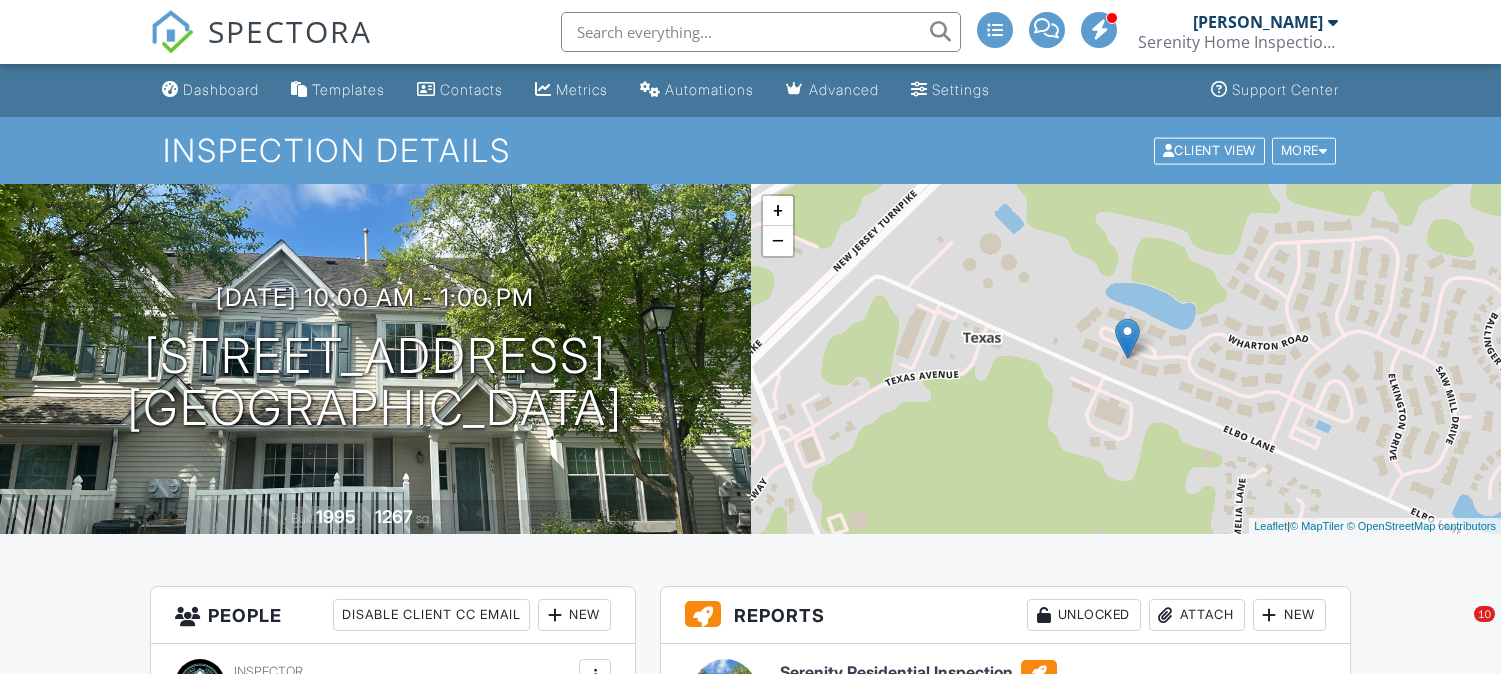 scroll, scrollTop: 0, scrollLeft: 0, axis: both 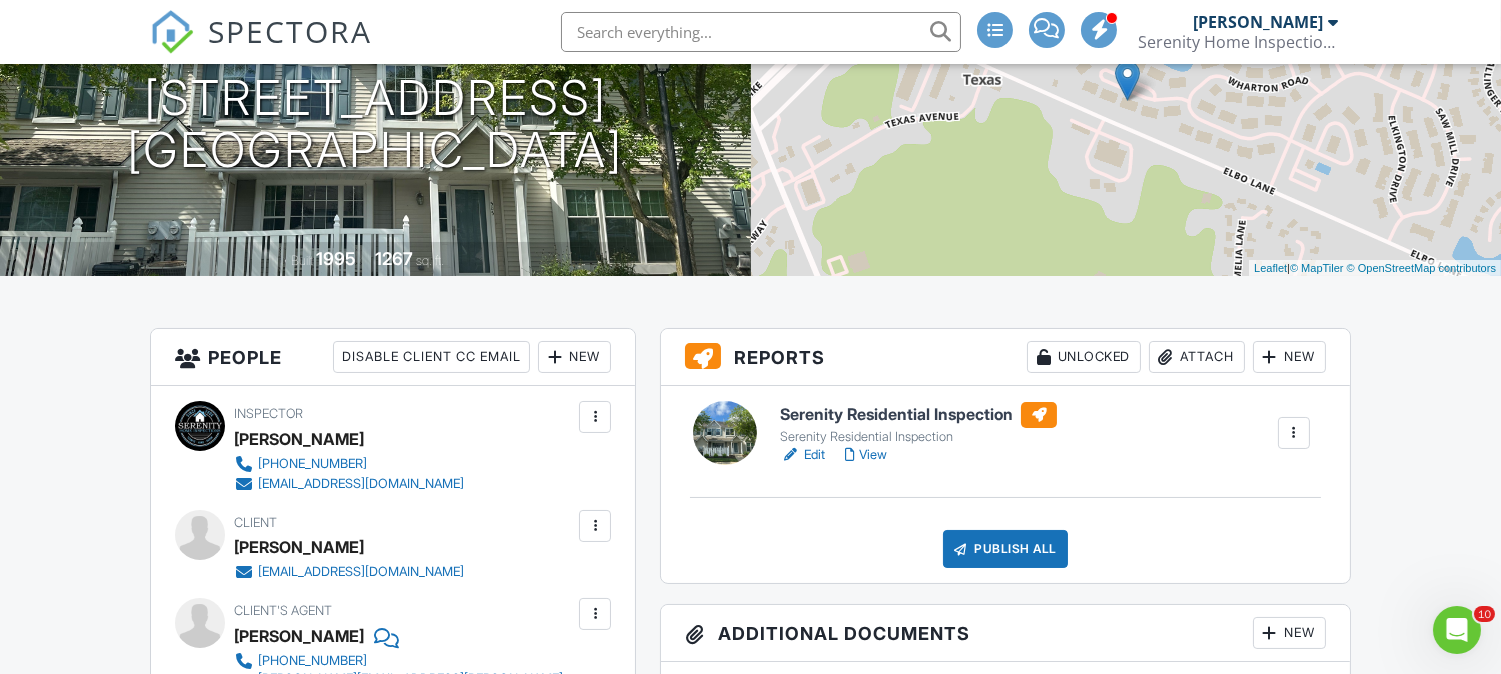 click on "Attach" at bounding box center [1197, 357] 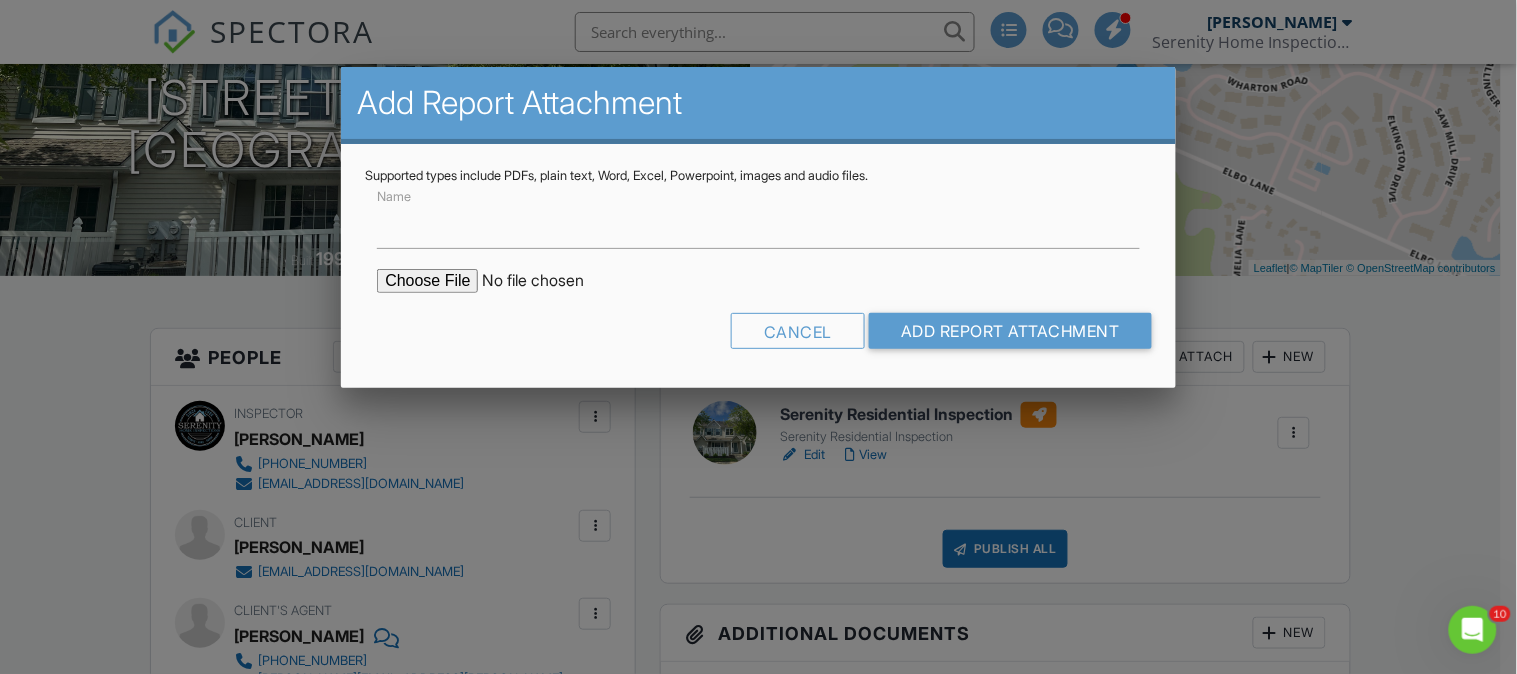 click at bounding box center [547, 281] 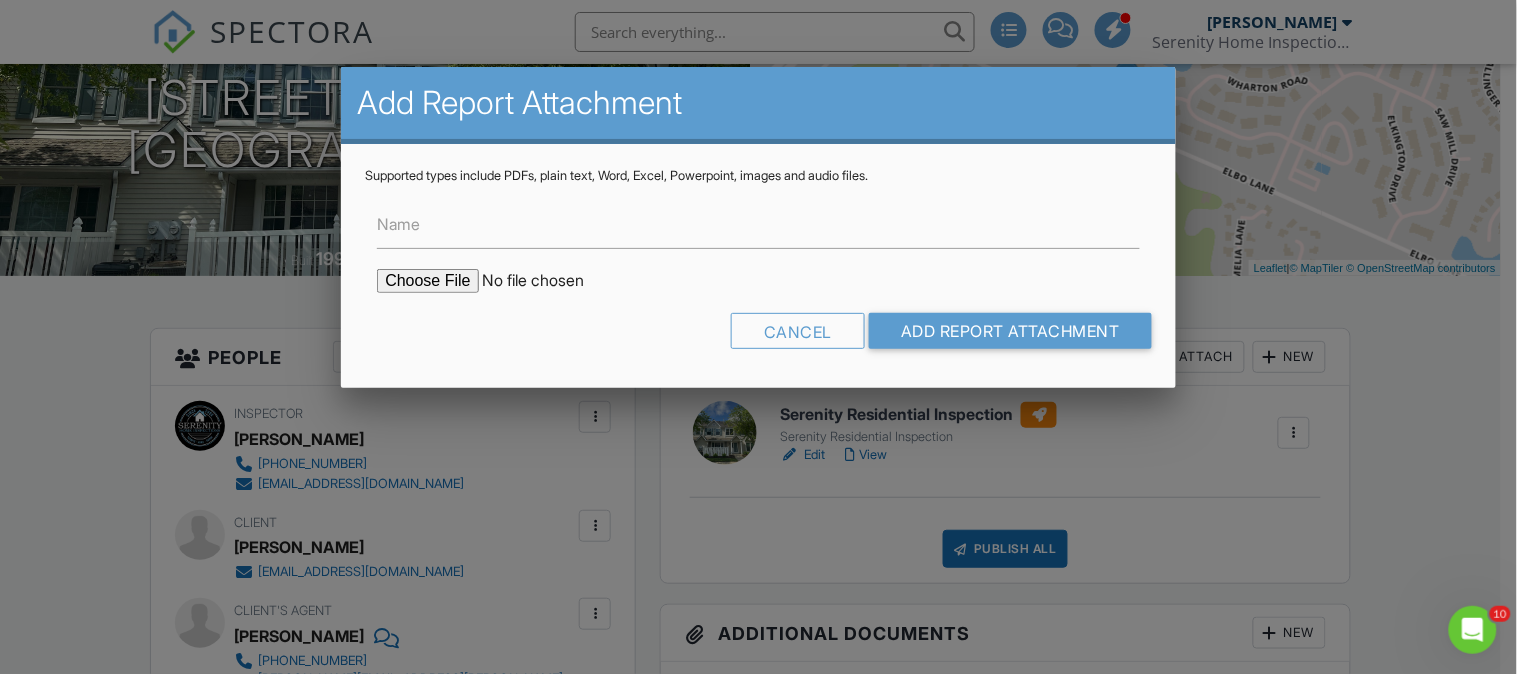 type on "C:\fakepath\503 Oswego Ct Termite Cert.pdf" 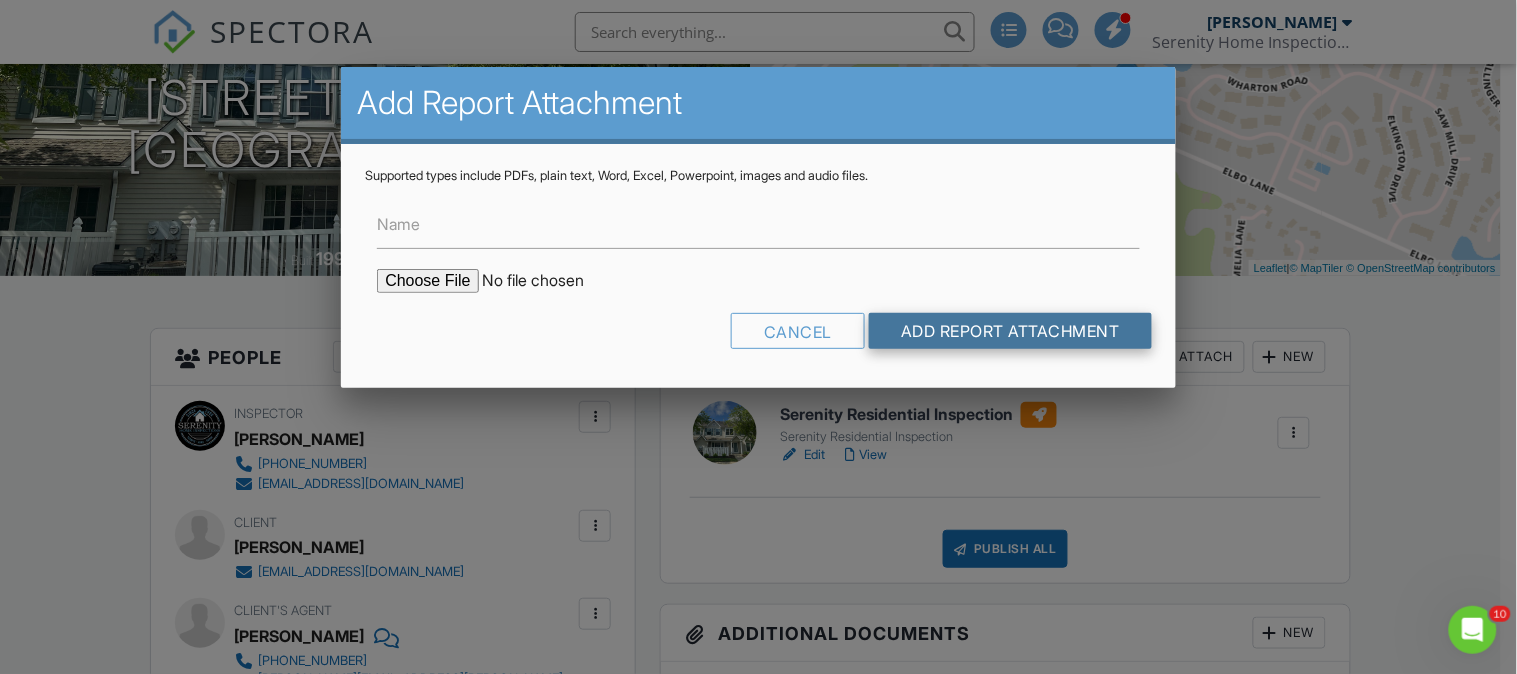 click on "Add Report Attachment" at bounding box center (1010, 331) 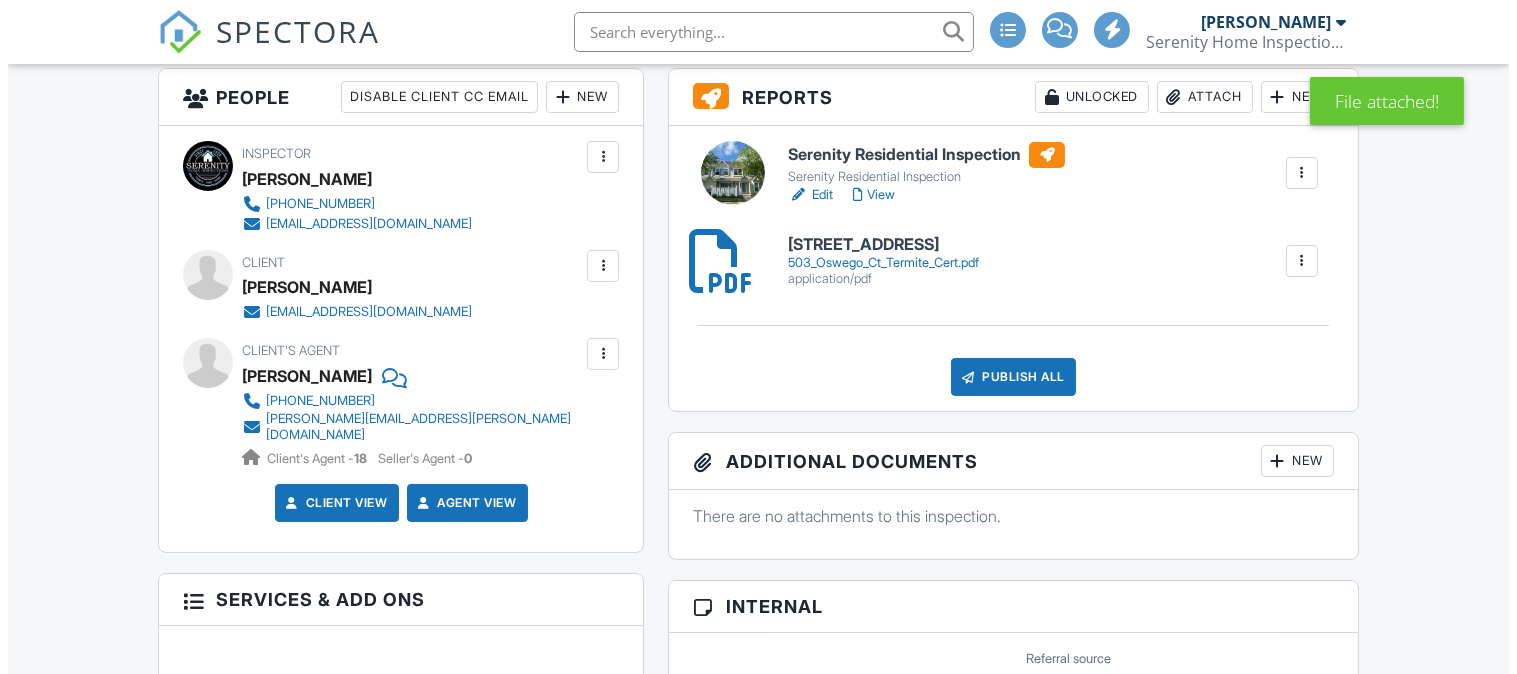 scroll, scrollTop: 518, scrollLeft: 0, axis: vertical 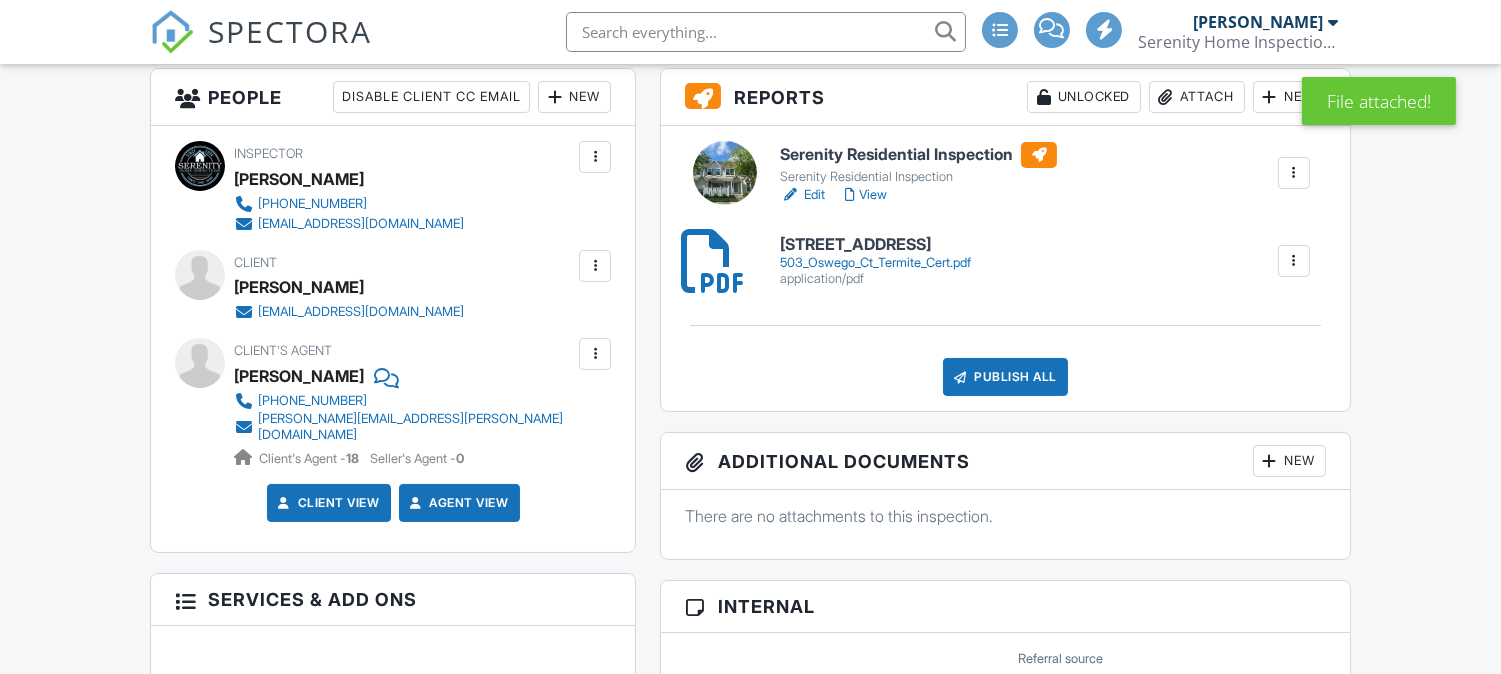 click on "Publish All" at bounding box center (1005, 377) 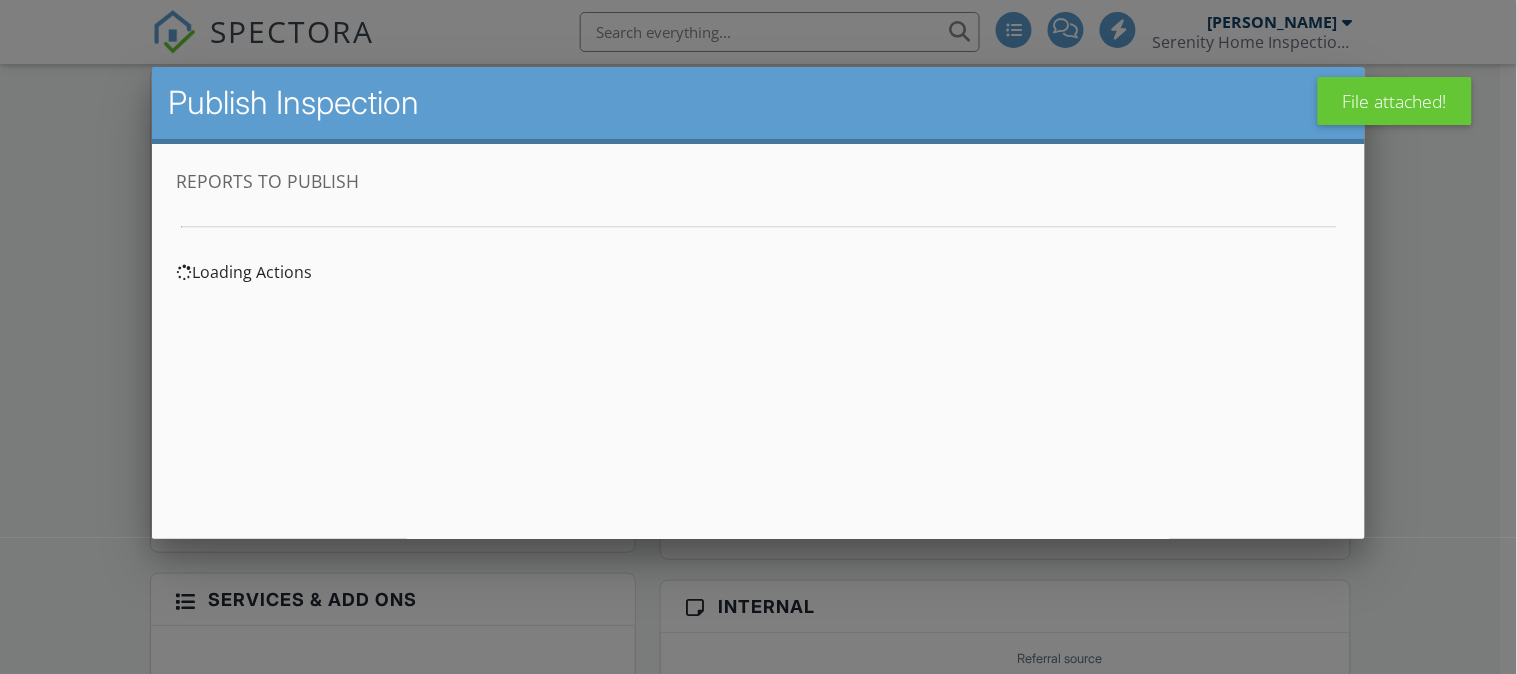 scroll, scrollTop: 0, scrollLeft: 0, axis: both 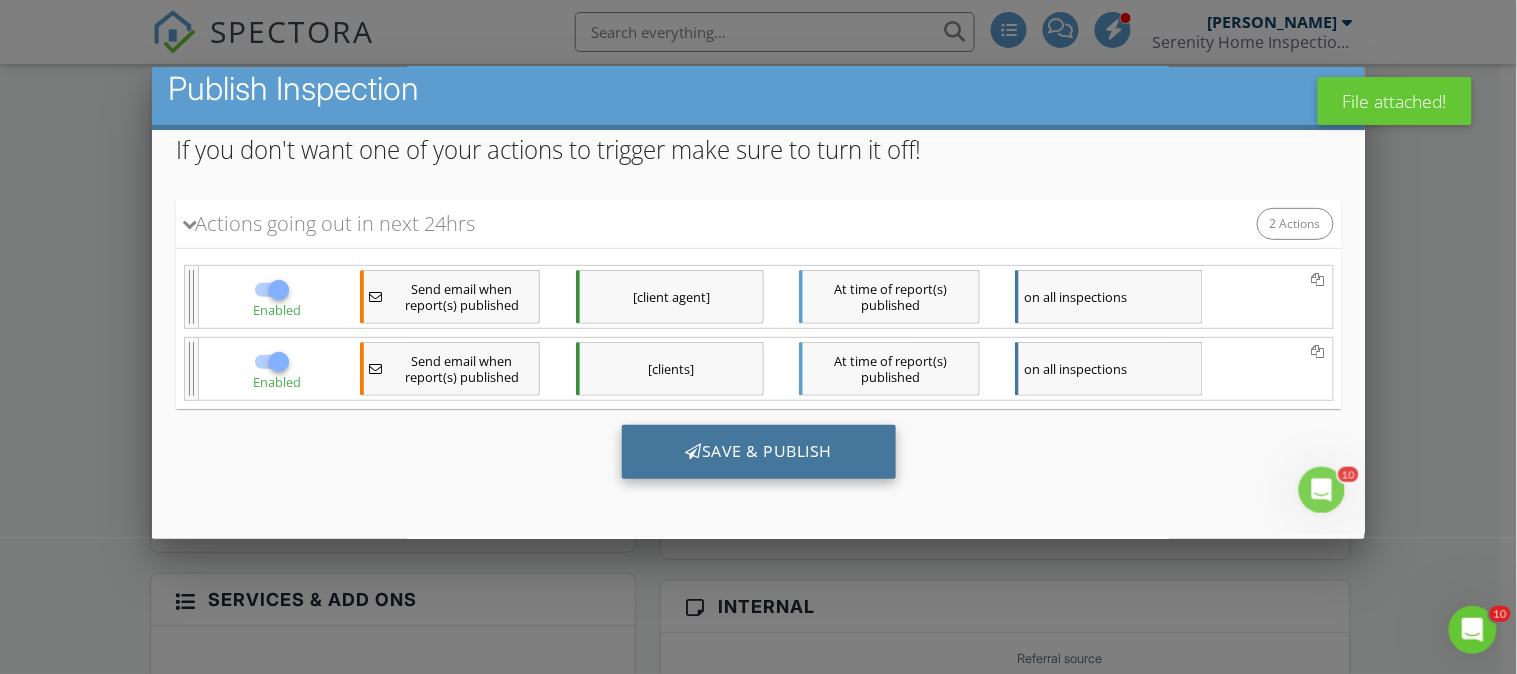 click on "Save & Publish" at bounding box center [758, 452] 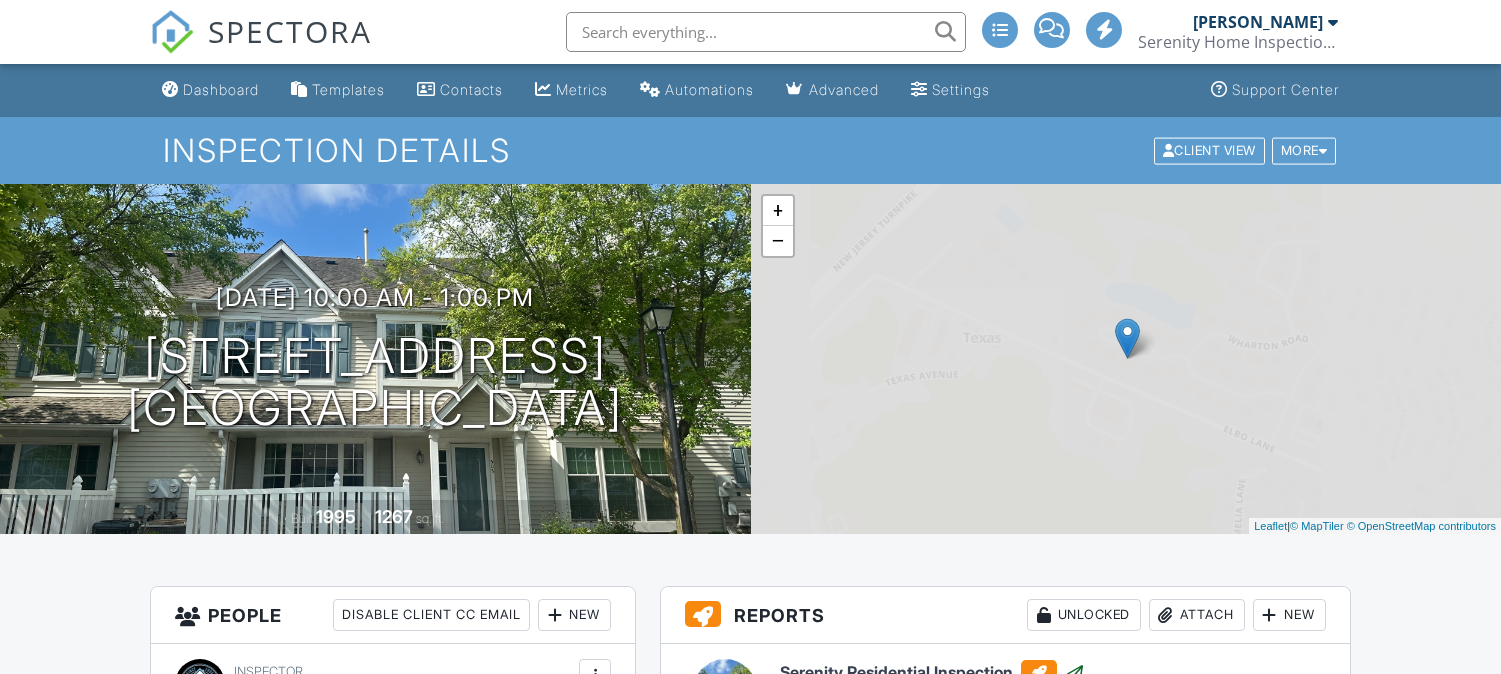 scroll, scrollTop: 0, scrollLeft: 0, axis: both 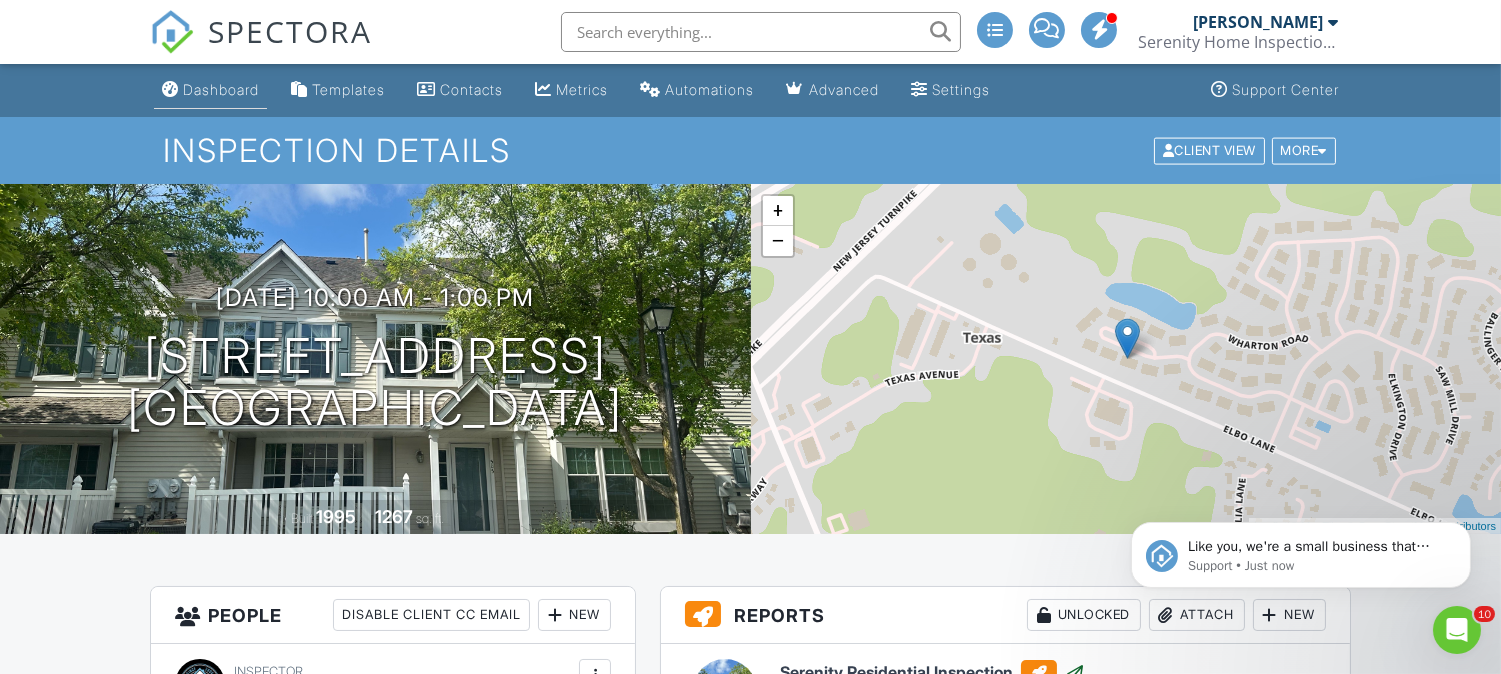 click on "Dashboard" at bounding box center (210, 90) 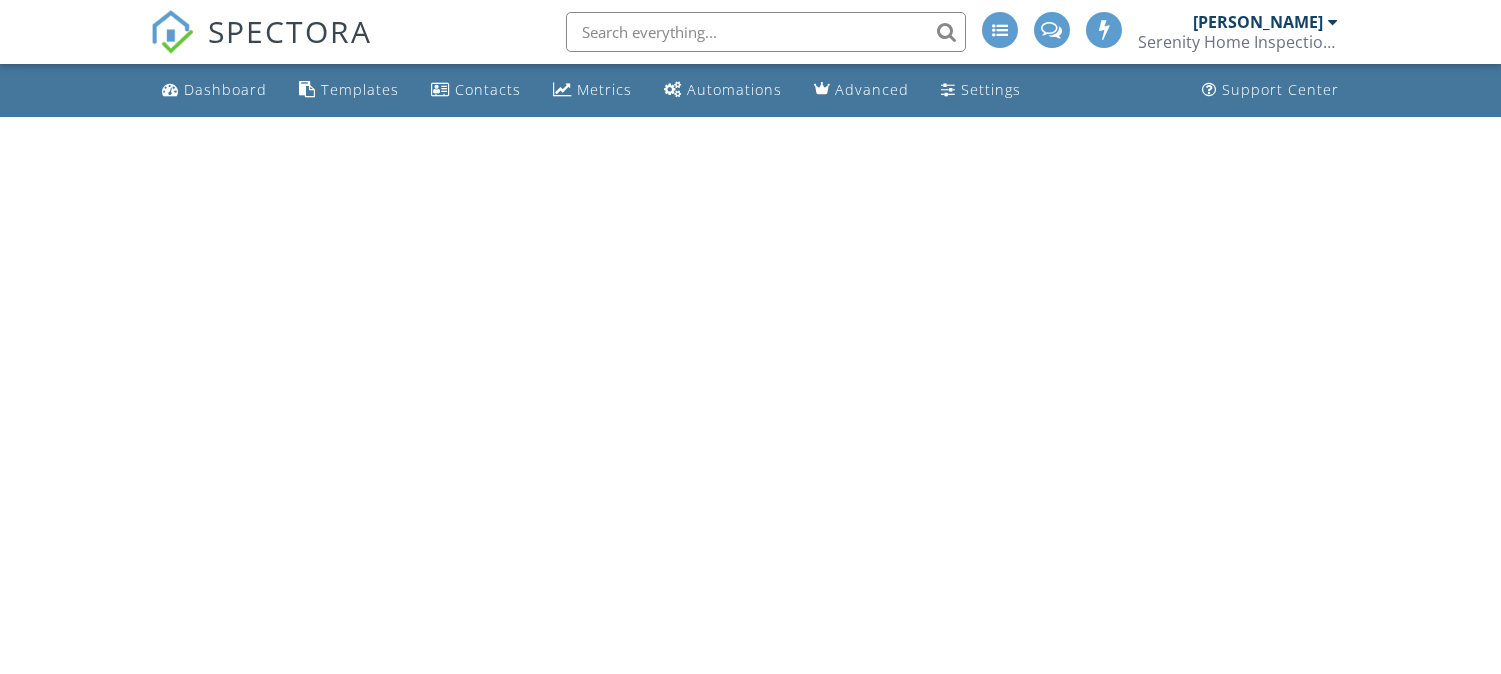scroll, scrollTop: 0, scrollLeft: 0, axis: both 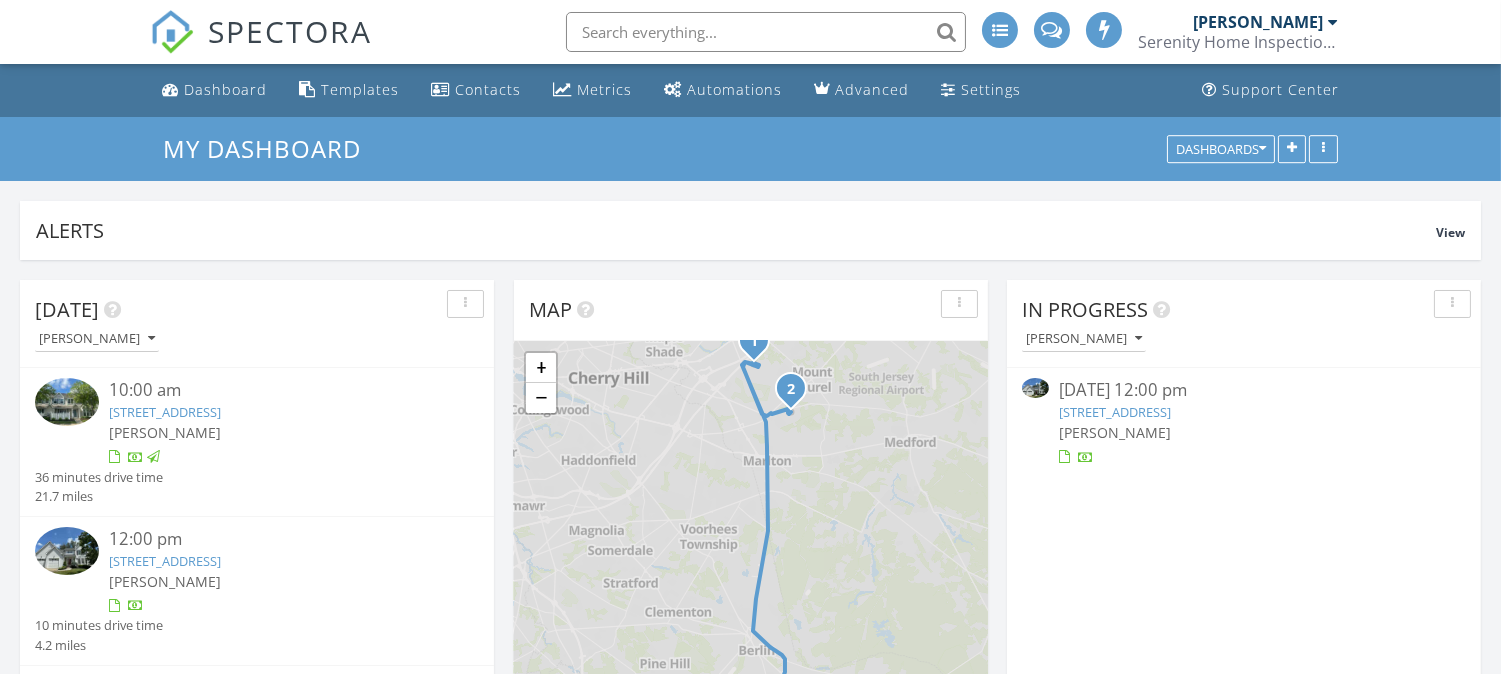 click on "536 Justice Dr, Evesham, NJ 08053" at bounding box center [1115, 412] 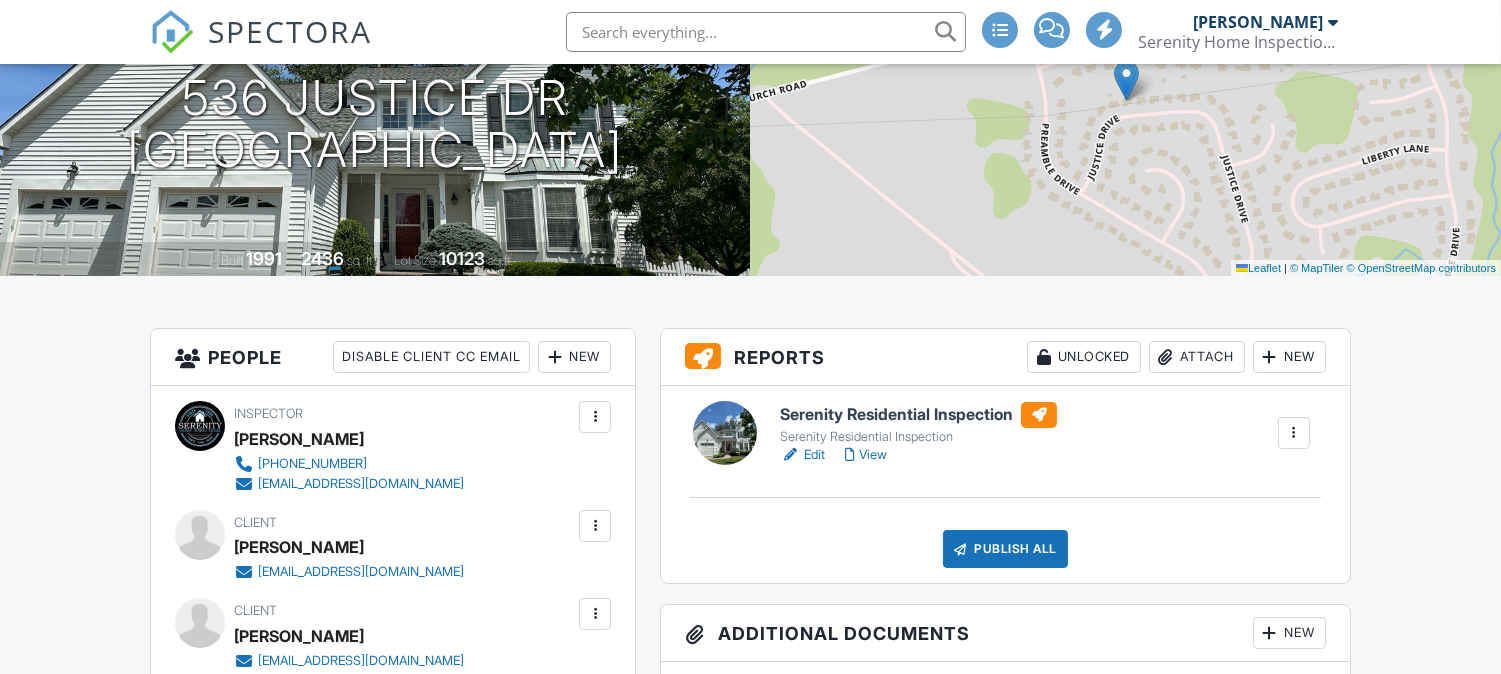 scroll, scrollTop: 258, scrollLeft: 0, axis: vertical 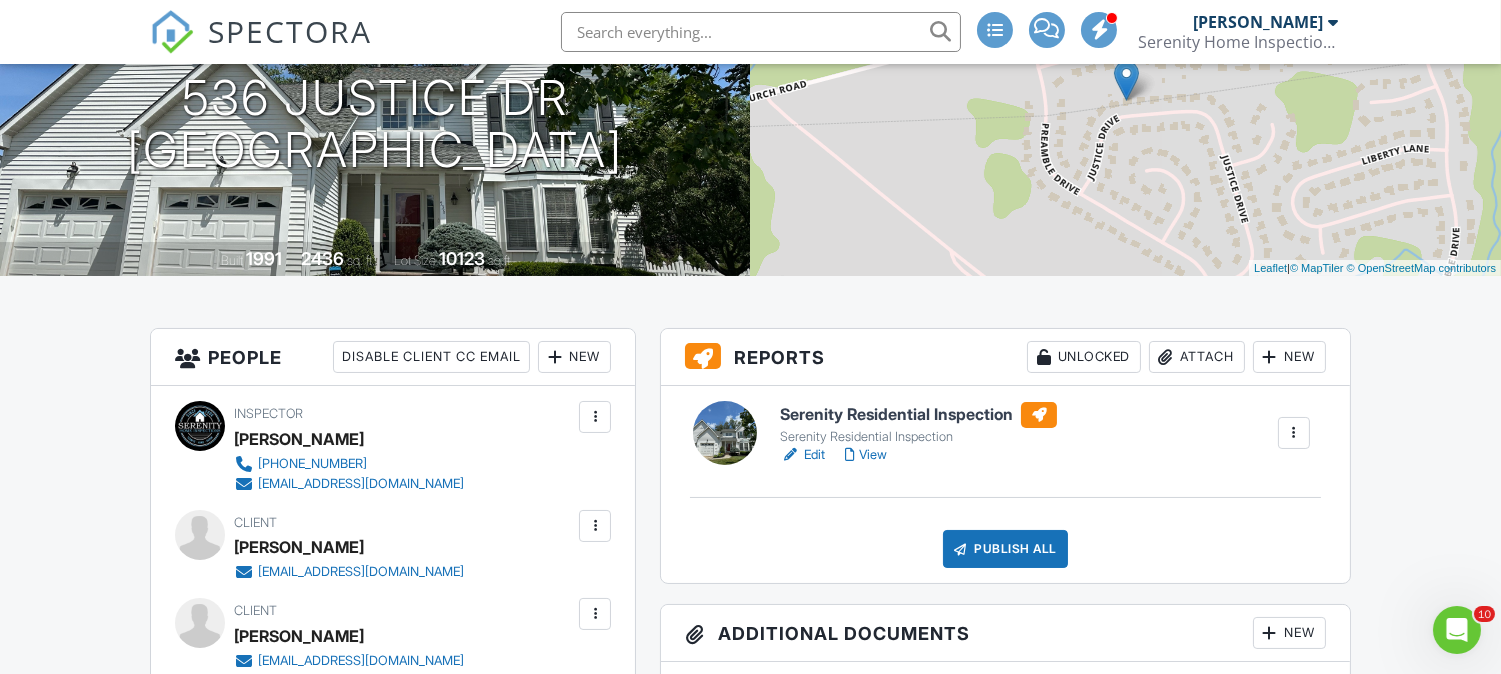 click on "Attach" at bounding box center [1197, 357] 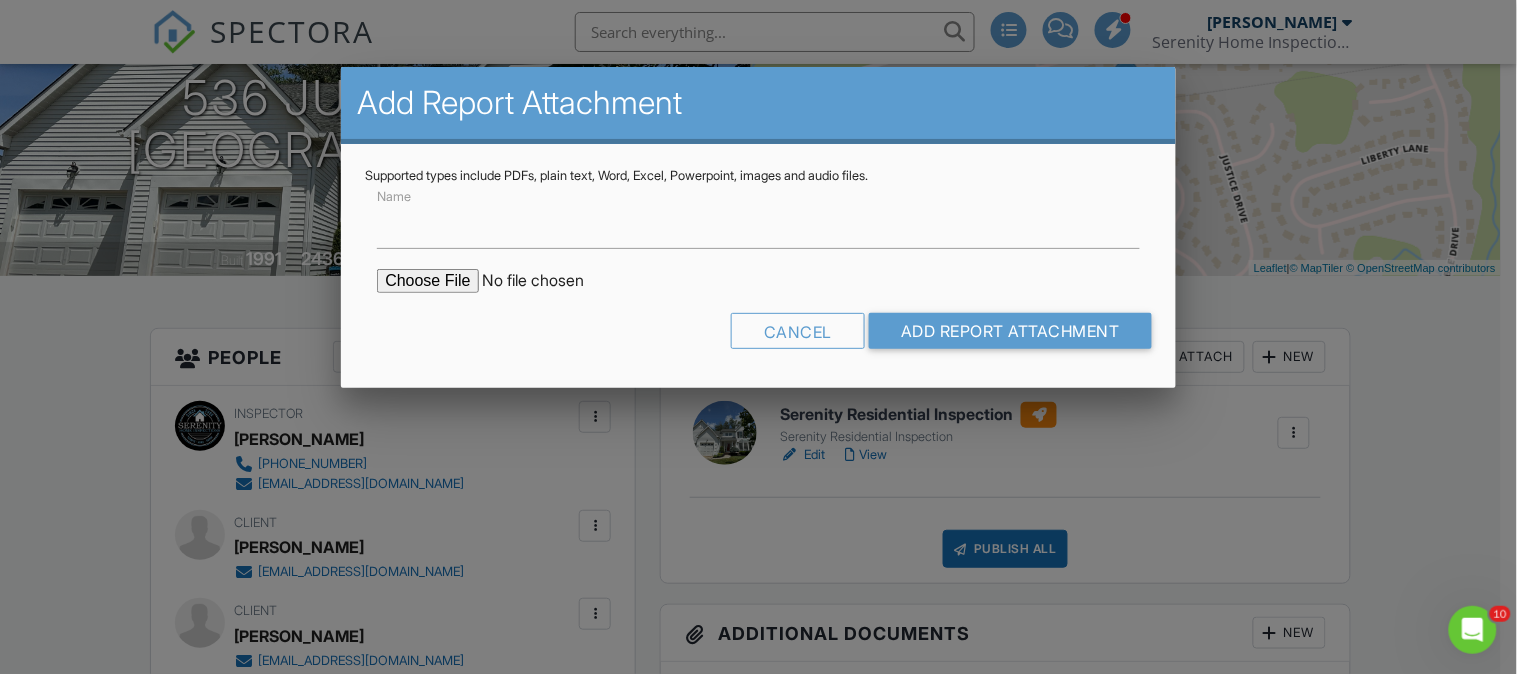 click at bounding box center [547, 281] 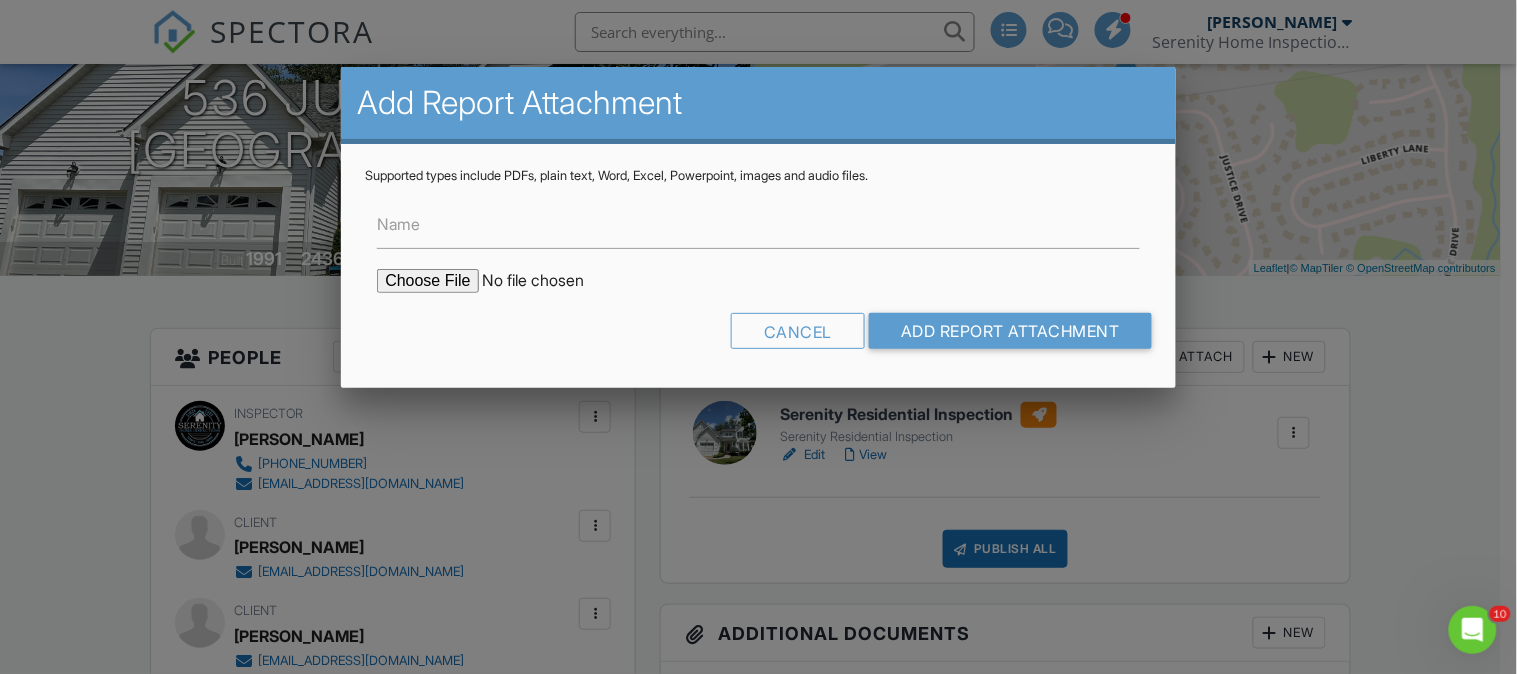 type on "C:\fakepath\536 Justice Dr [PERSON_NAME].pdf" 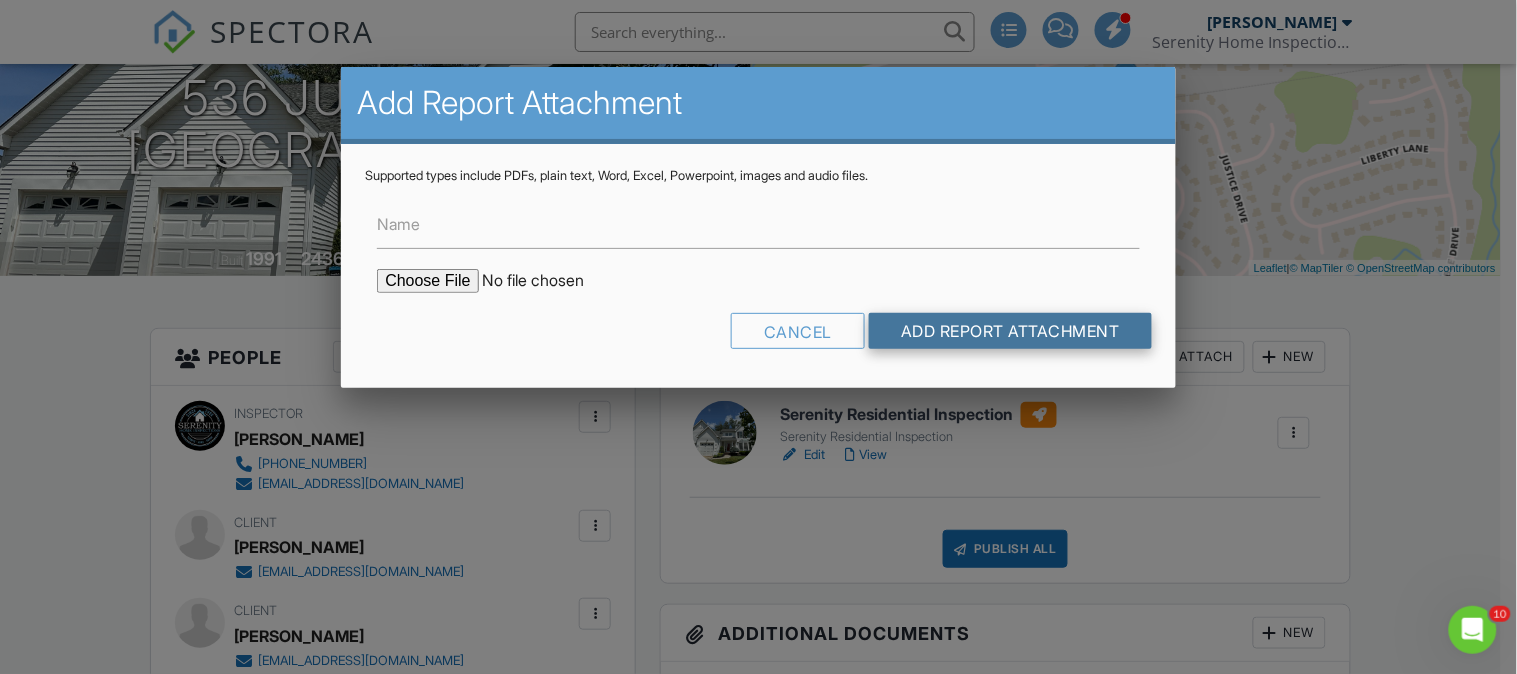 click on "Add Report Attachment" at bounding box center (1010, 331) 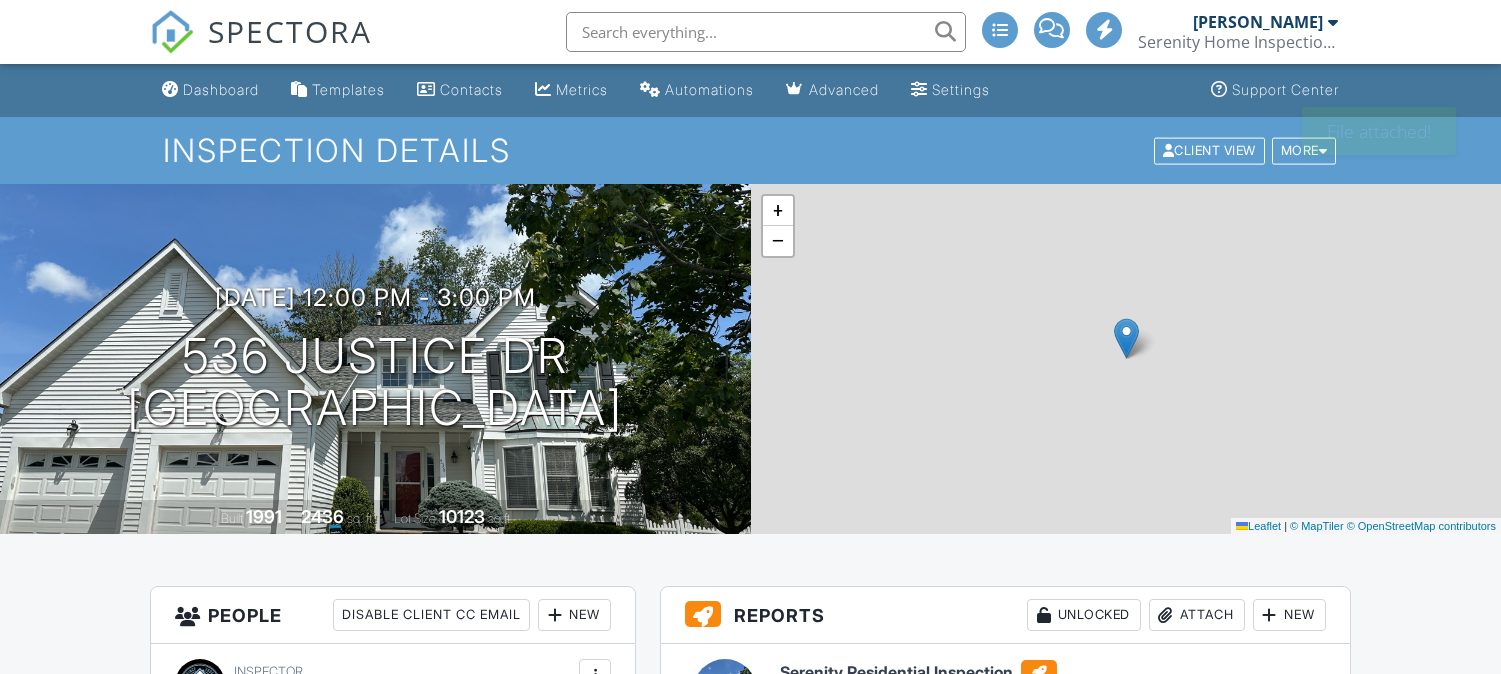 scroll, scrollTop: 0, scrollLeft: 0, axis: both 